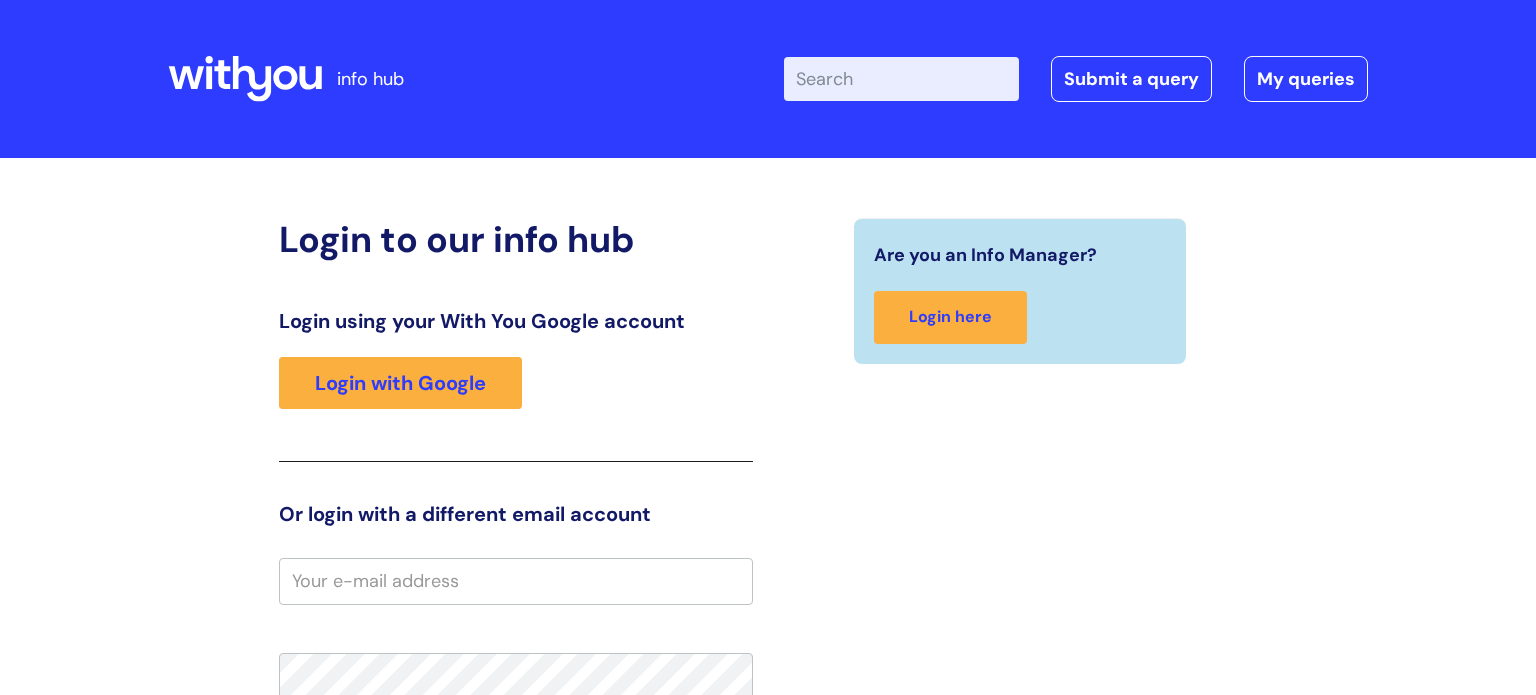 scroll, scrollTop: 0, scrollLeft: 0, axis: both 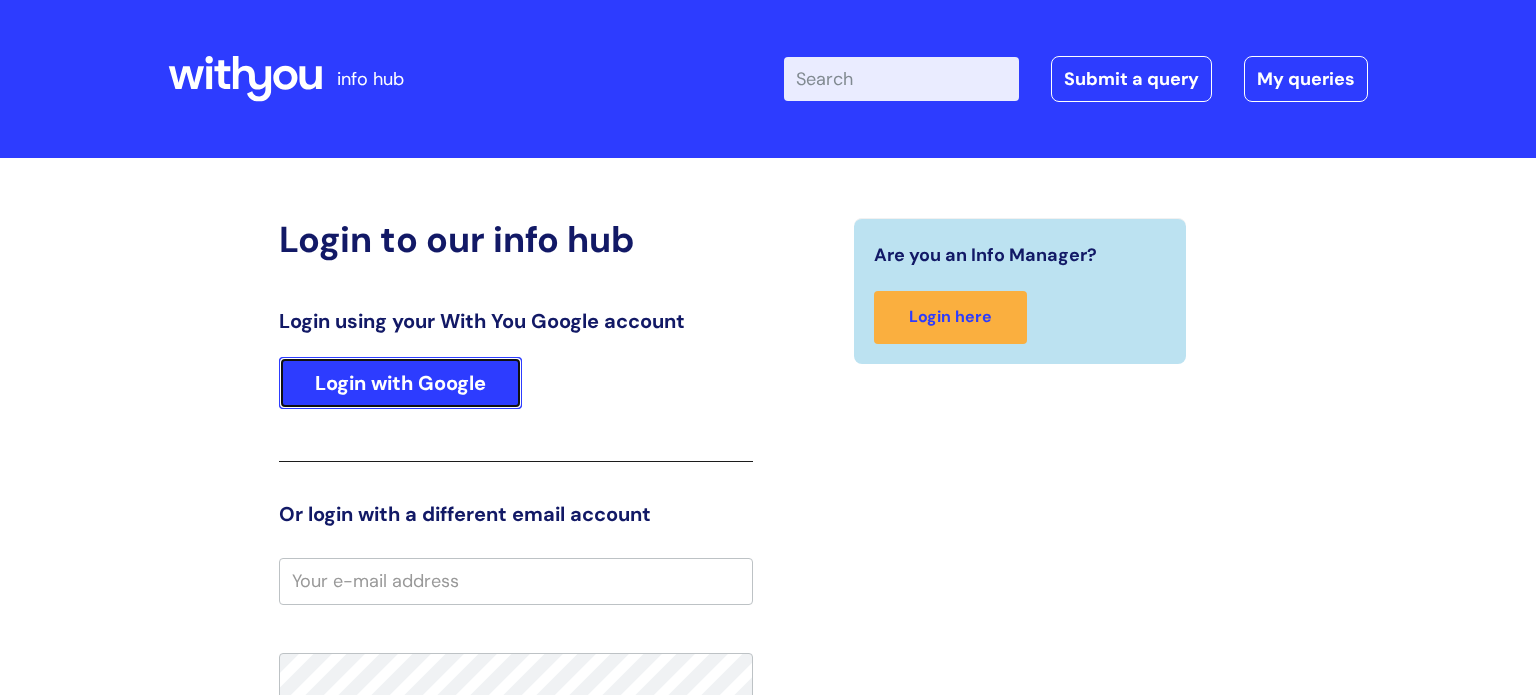 click on "Login with Google" at bounding box center (400, 383) 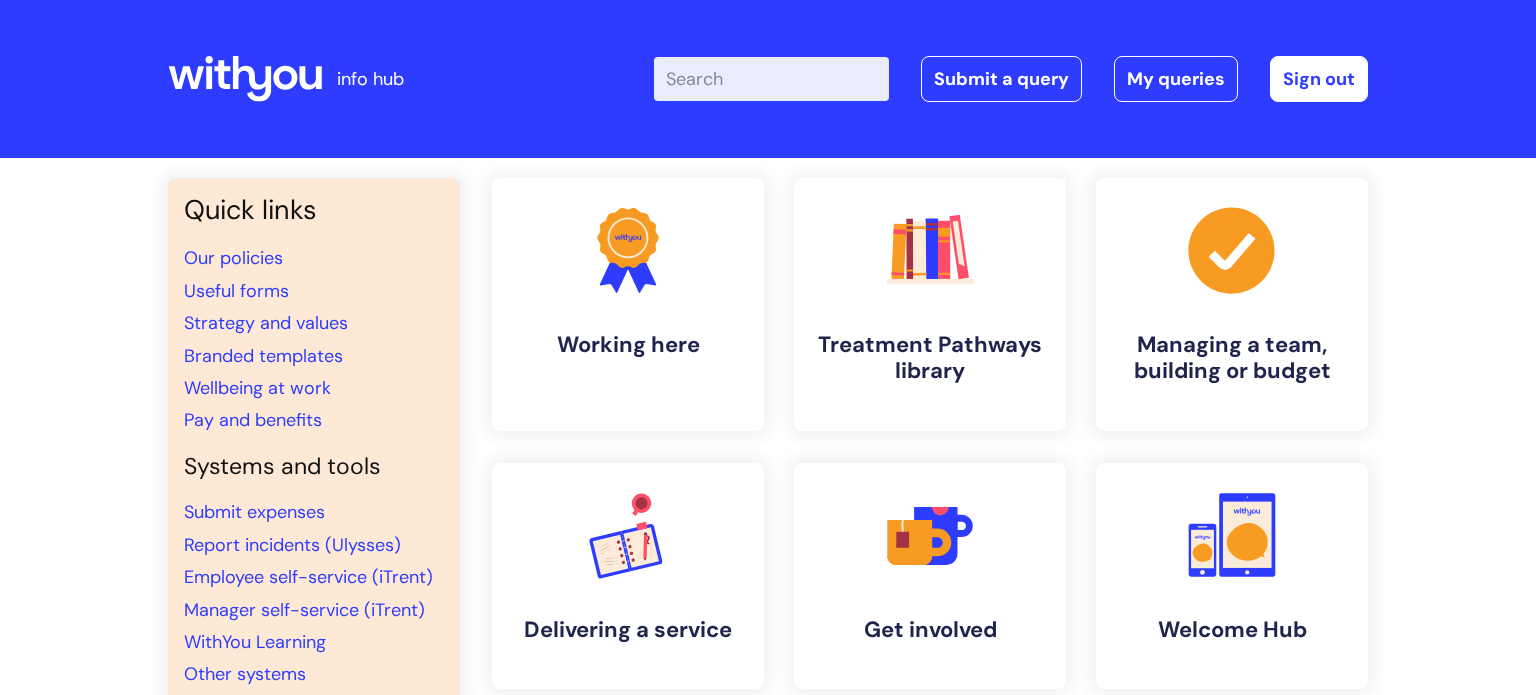 scroll, scrollTop: 0, scrollLeft: 0, axis: both 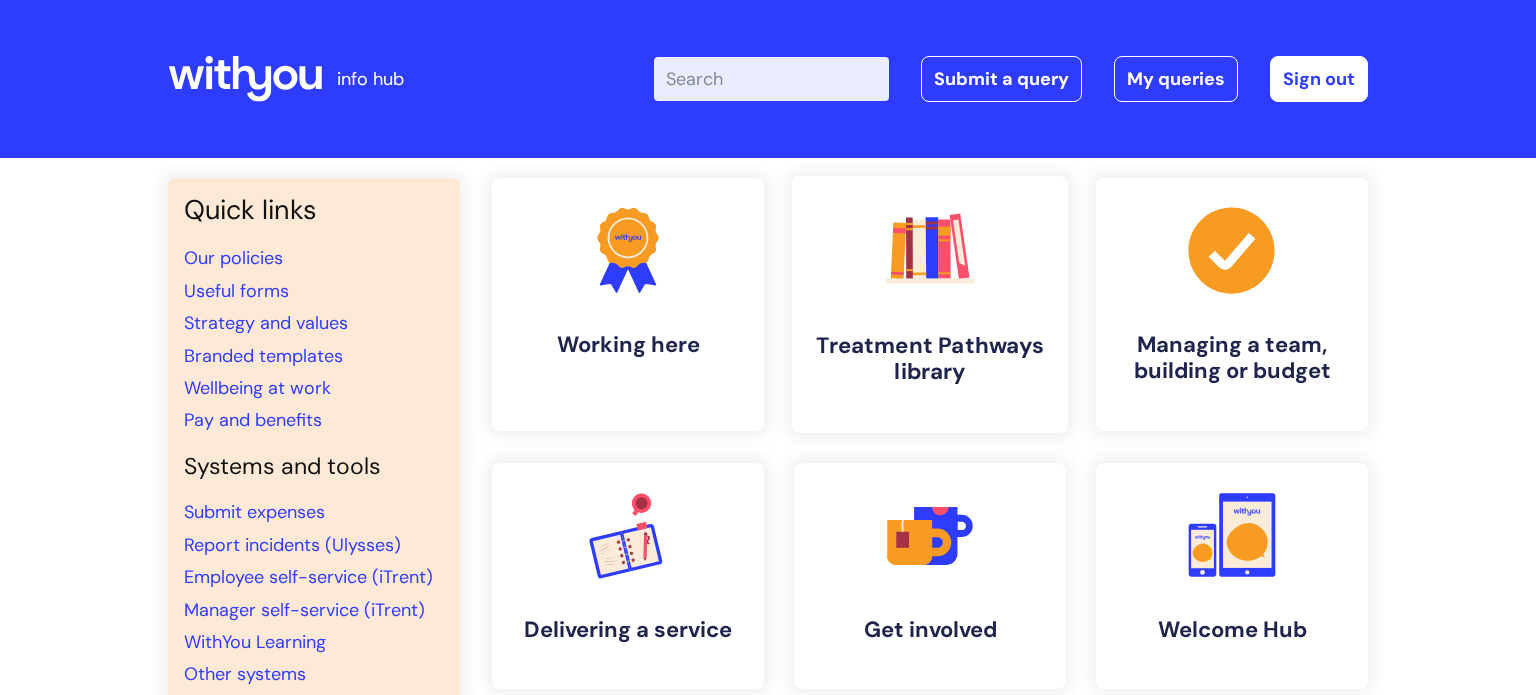 click on ".cls-1{fill:#f89b22;}.cls-1,.cls-2,.cls-3,.cls-4,.cls-5,.cls-6,.cls-7{stroke-width:0px;}.cls-2{fill:#2d3cff;}.cls-3{fill:#3b2060;}.cls-4{fill:#5763ff;}.cls-5{fill:#a53144;}.cls-6{fill:#fe4e69;}.cls-7{fill:#028177;}
Treatment Pathways library" at bounding box center [930, 304] 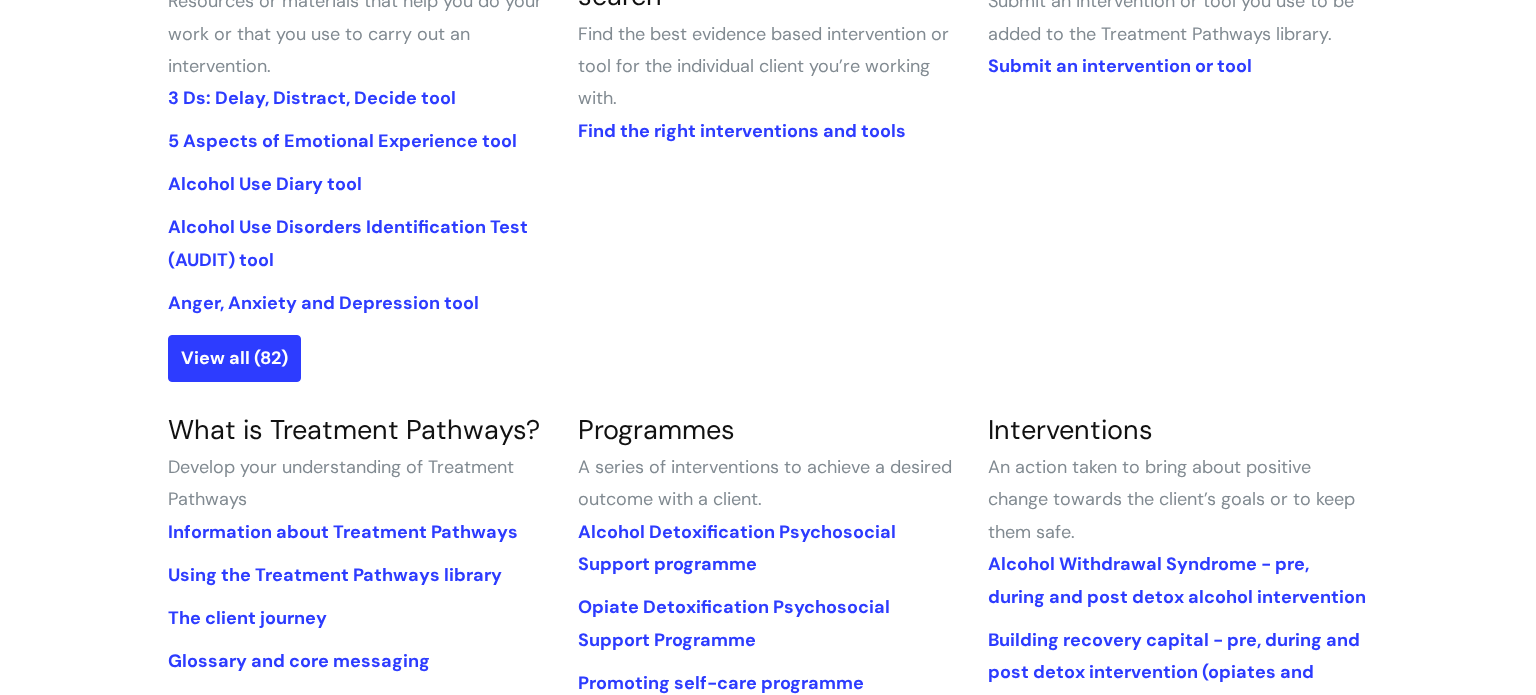 scroll, scrollTop: 569, scrollLeft: 0, axis: vertical 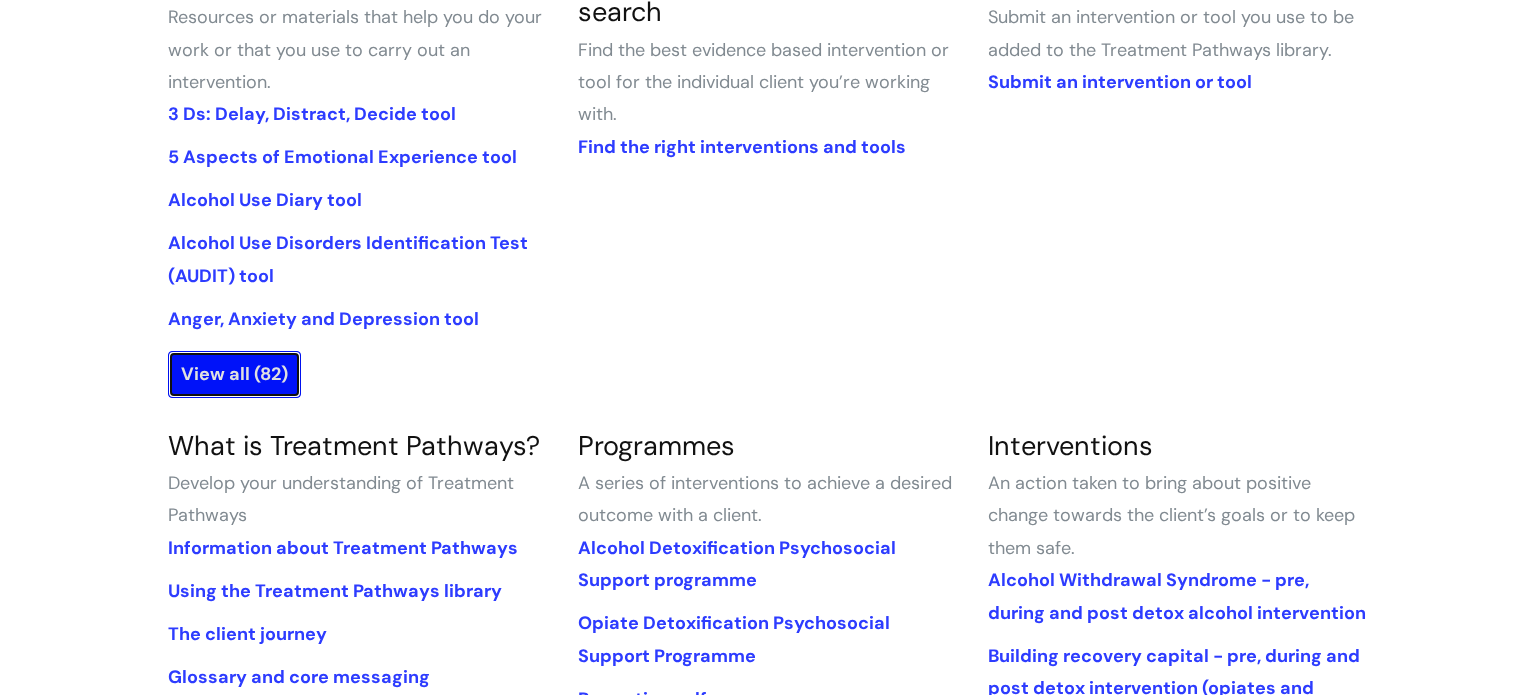 click on "View all (82)" at bounding box center (234, 374) 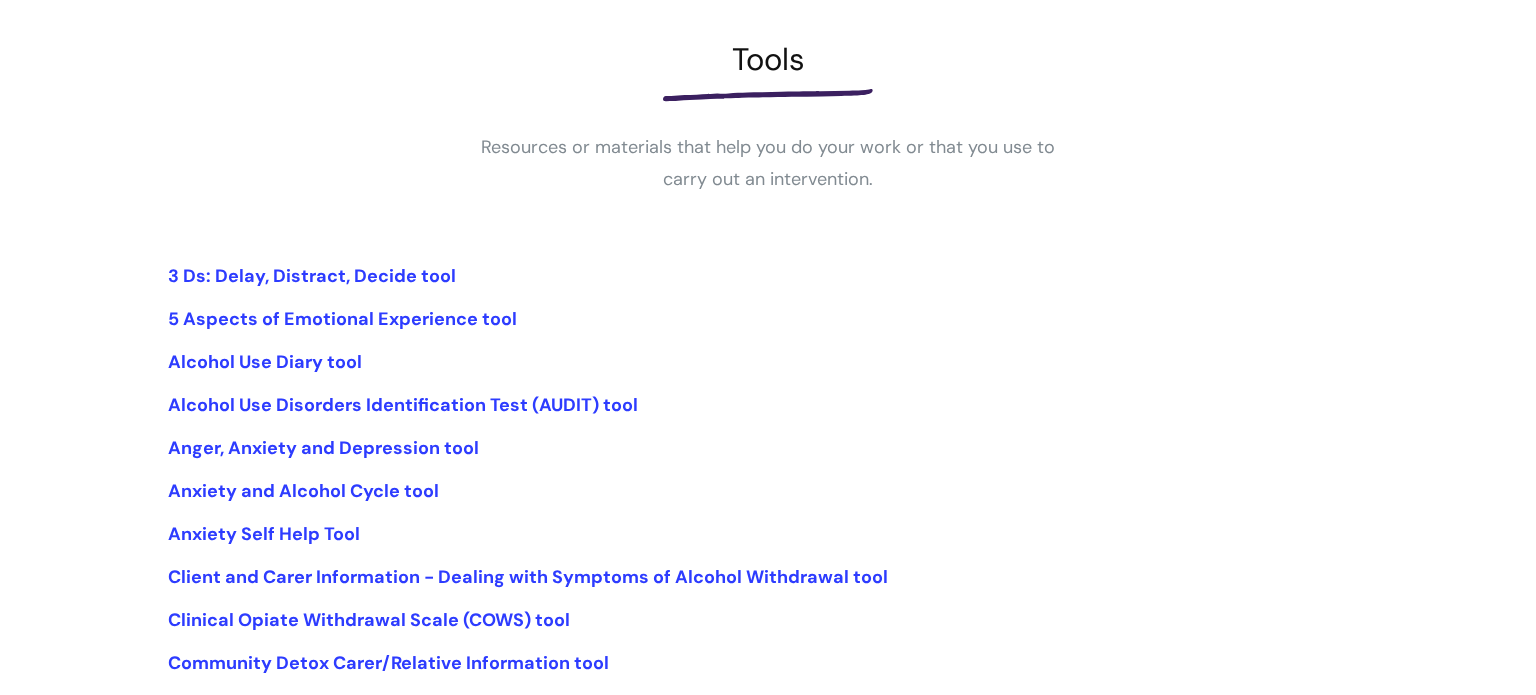 scroll, scrollTop: 280, scrollLeft: 0, axis: vertical 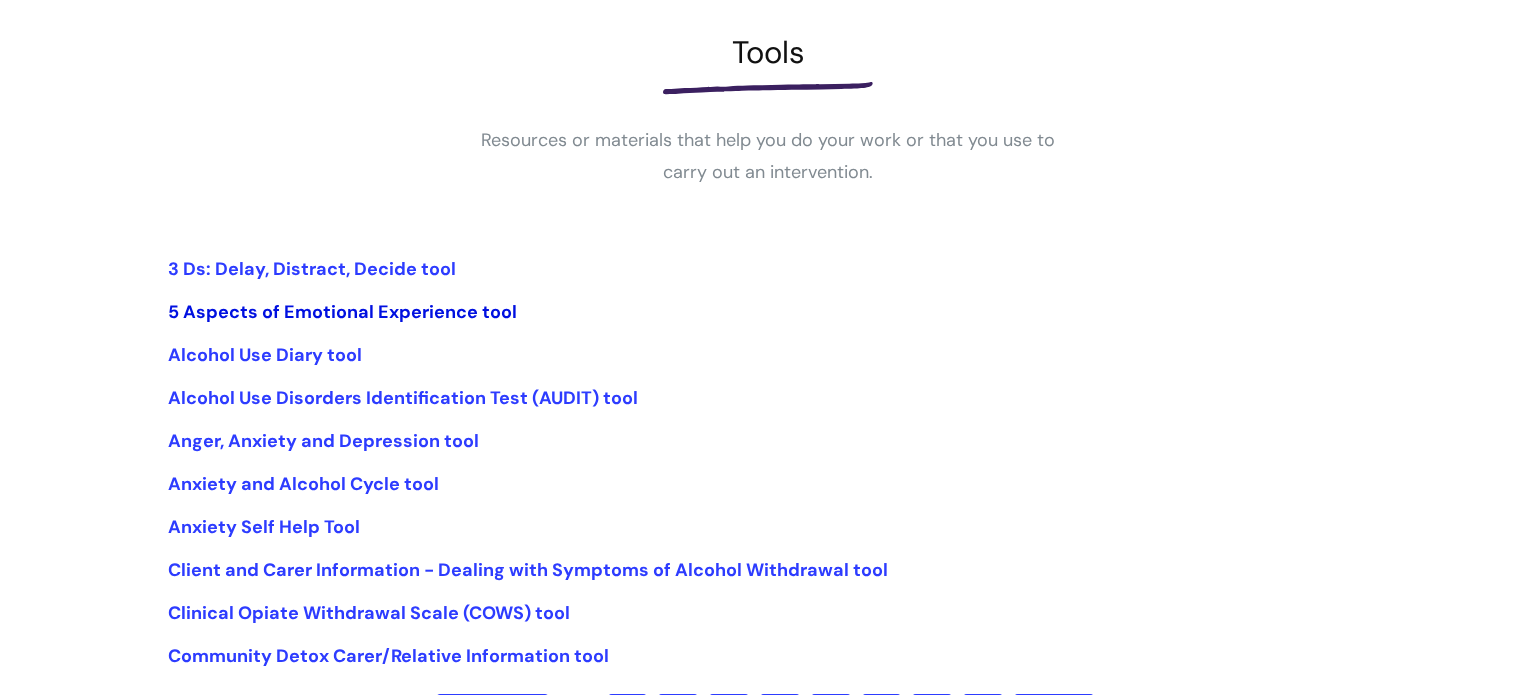 click on "5 Aspects of Emotional Experience tool" at bounding box center [342, 312] 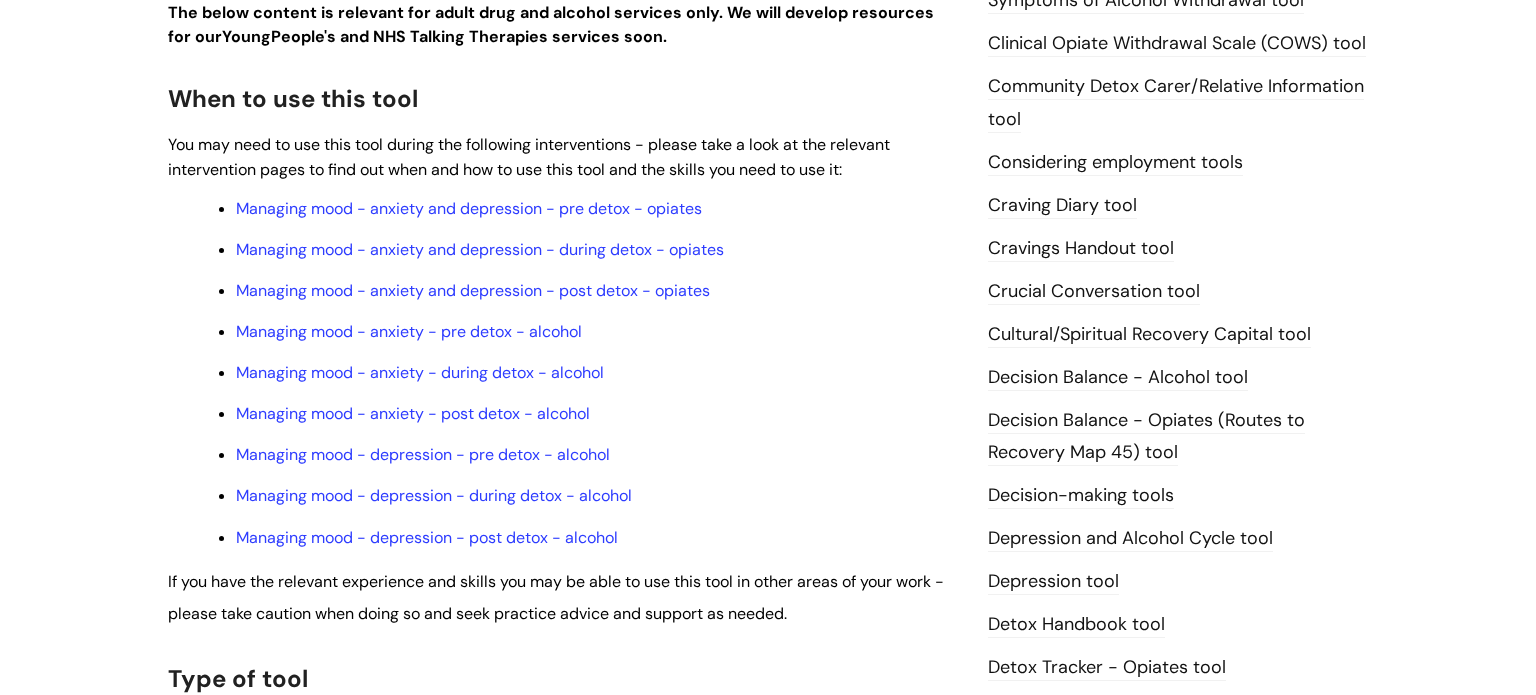 scroll, scrollTop: 698, scrollLeft: 0, axis: vertical 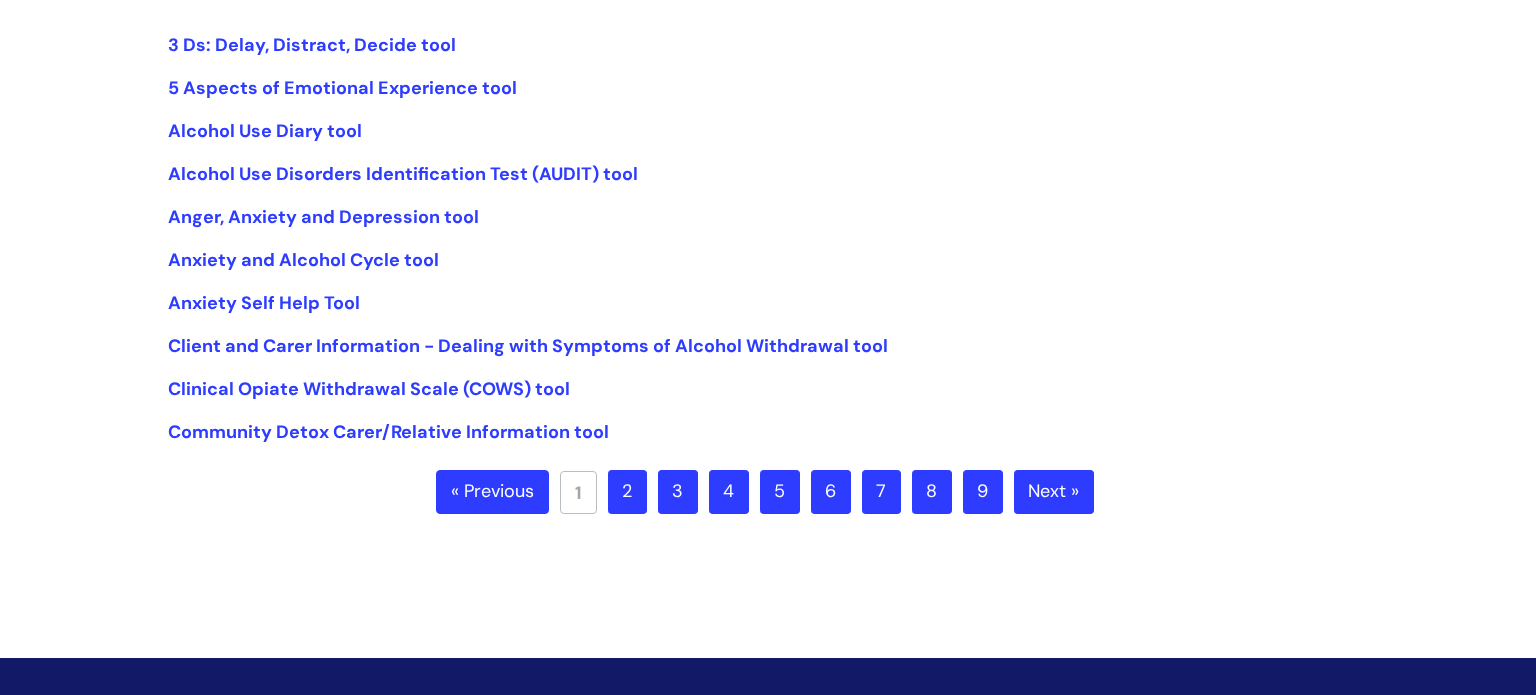 click on "2" at bounding box center (627, 492) 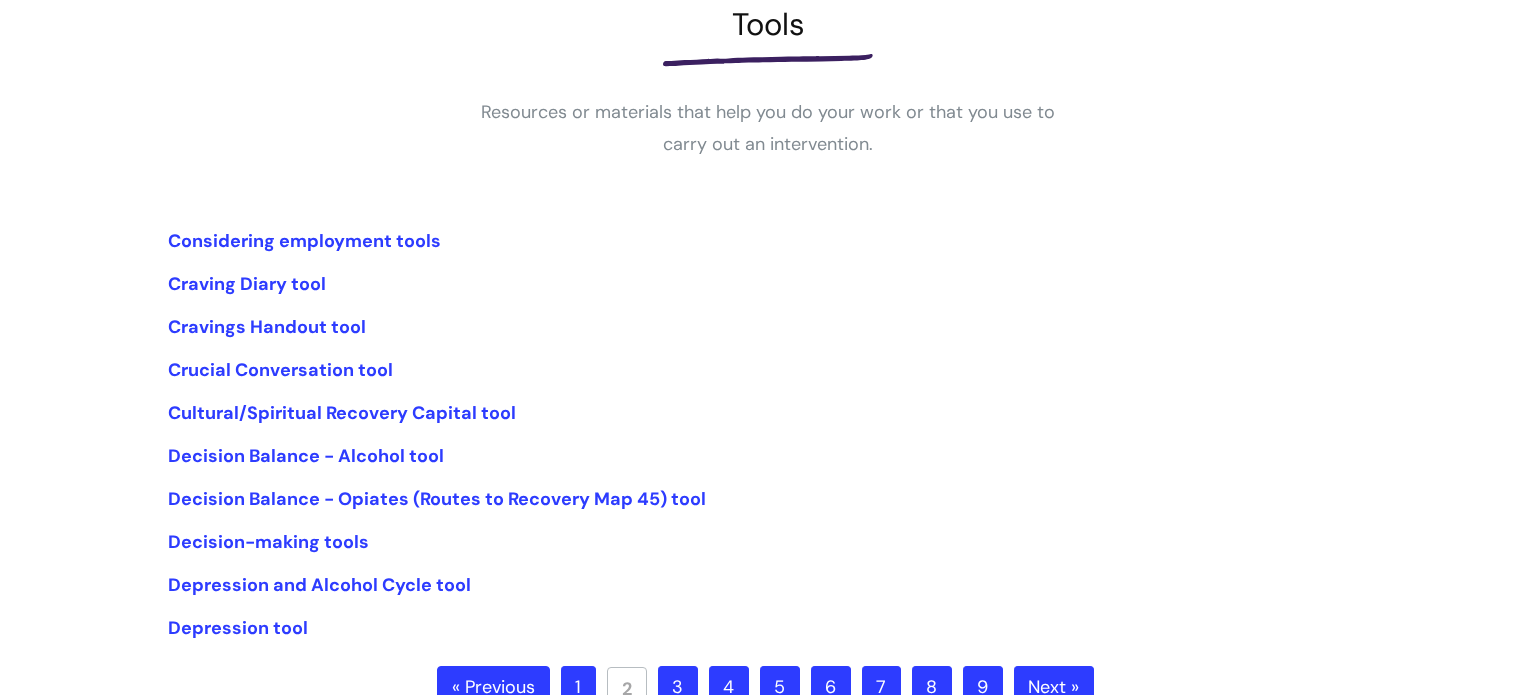 scroll, scrollTop: 392, scrollLeft: 0, axis: vertical 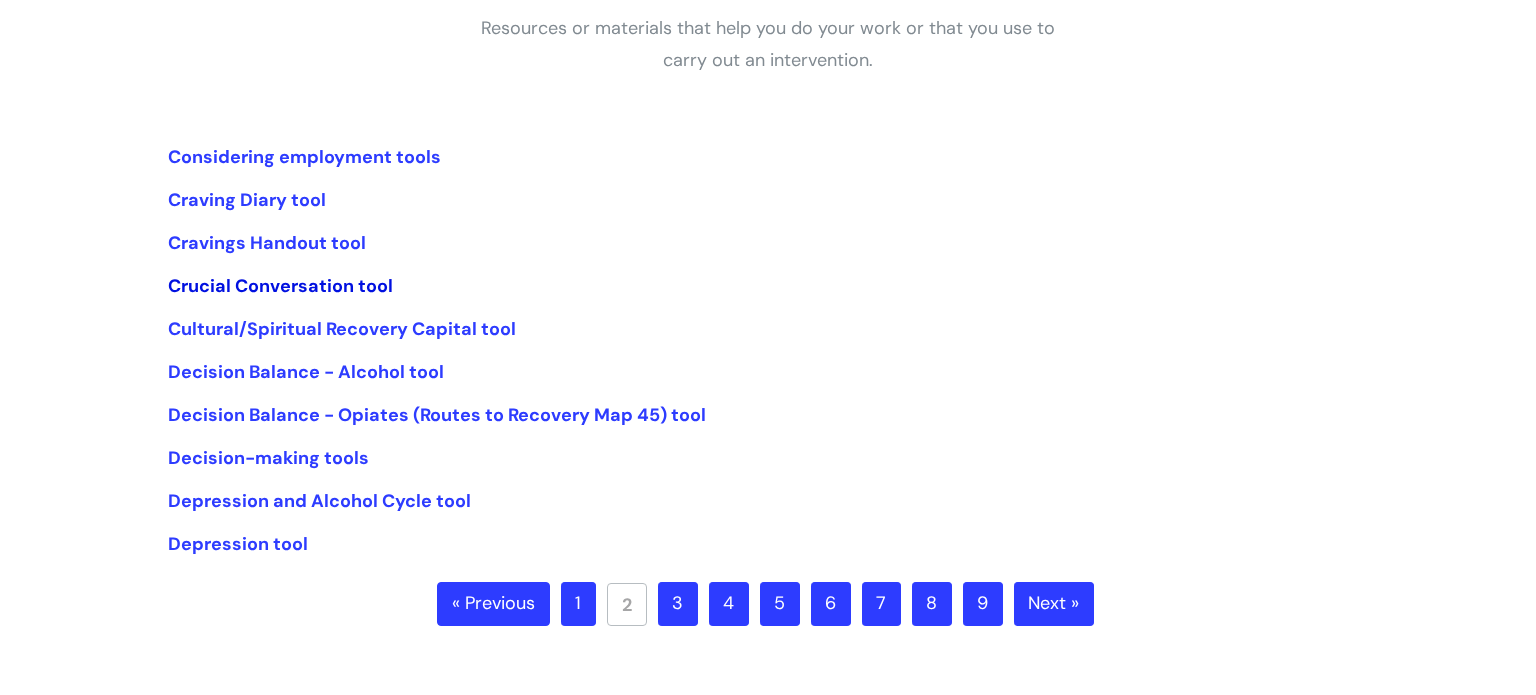 click on "Crucial Conversation tool" at bounding box center (280, 286) 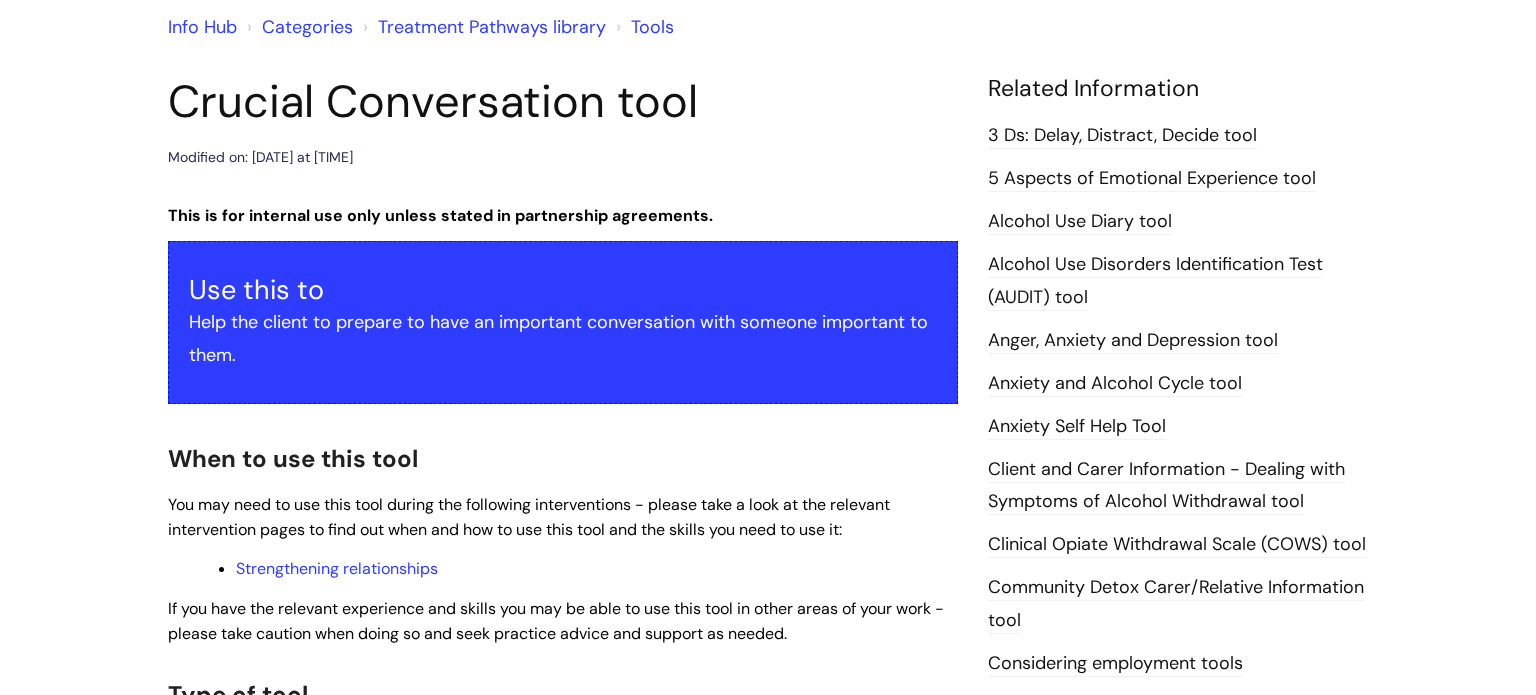 scroll, scrollTop: 200, scrollLeft: 0, axis: vertical 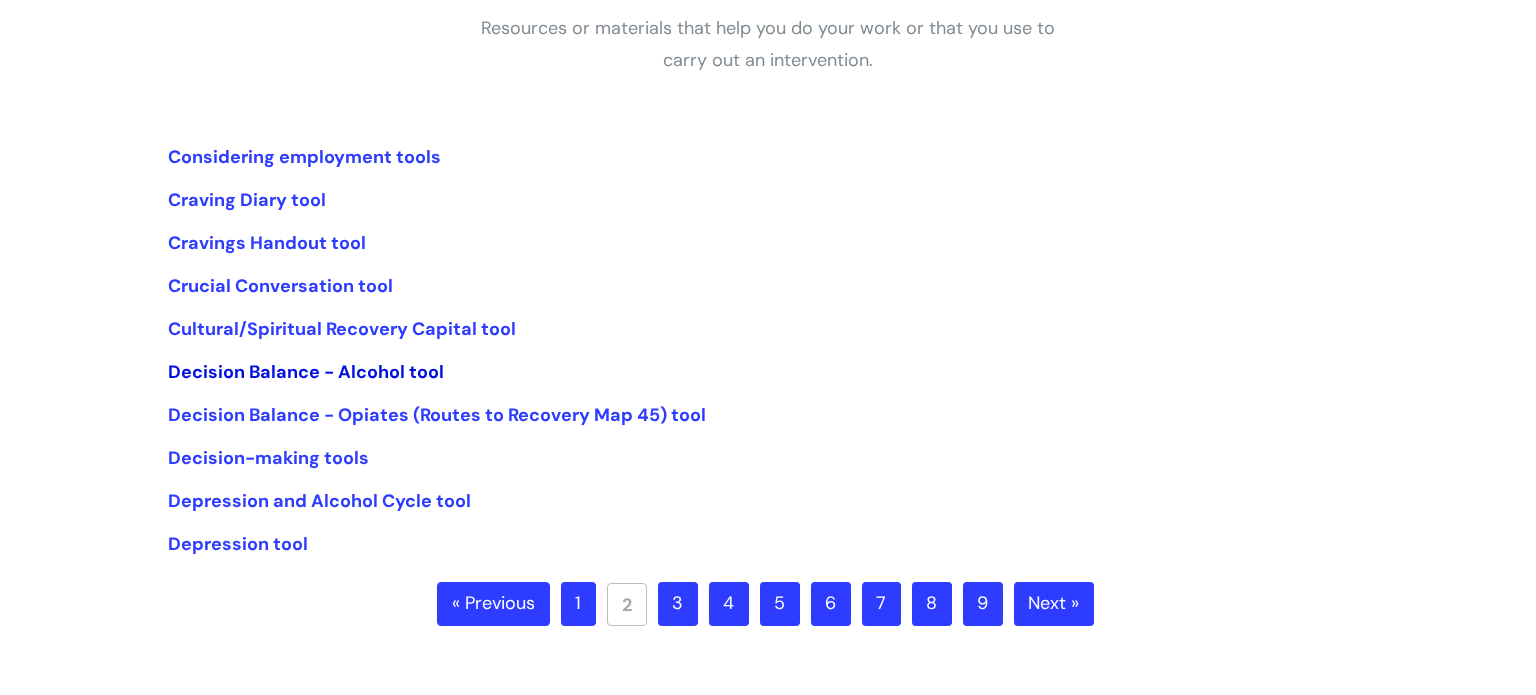 click on "Decision Balance - Alcohol tool" at bounding box center (306, 372) 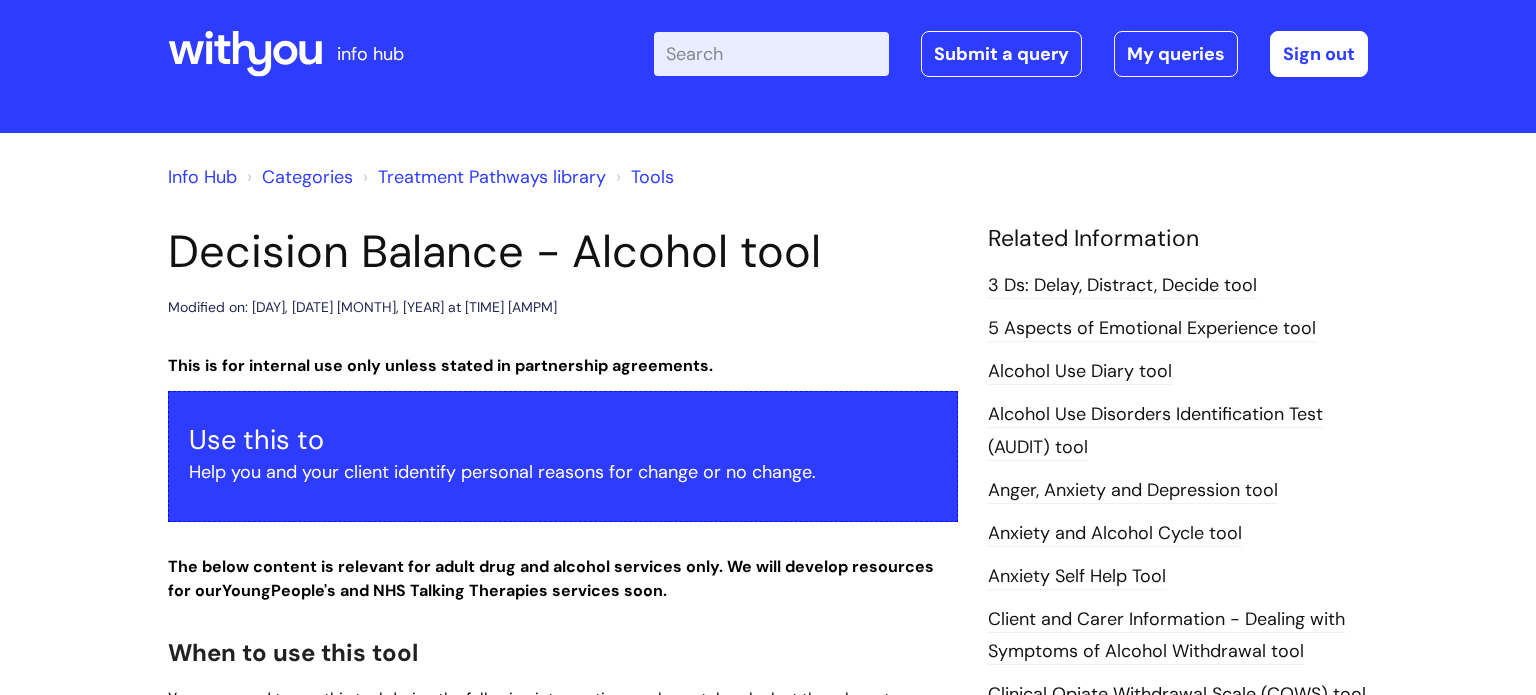 scroll, scrollTop: 366, scrollLeft: 0, axis: vertical 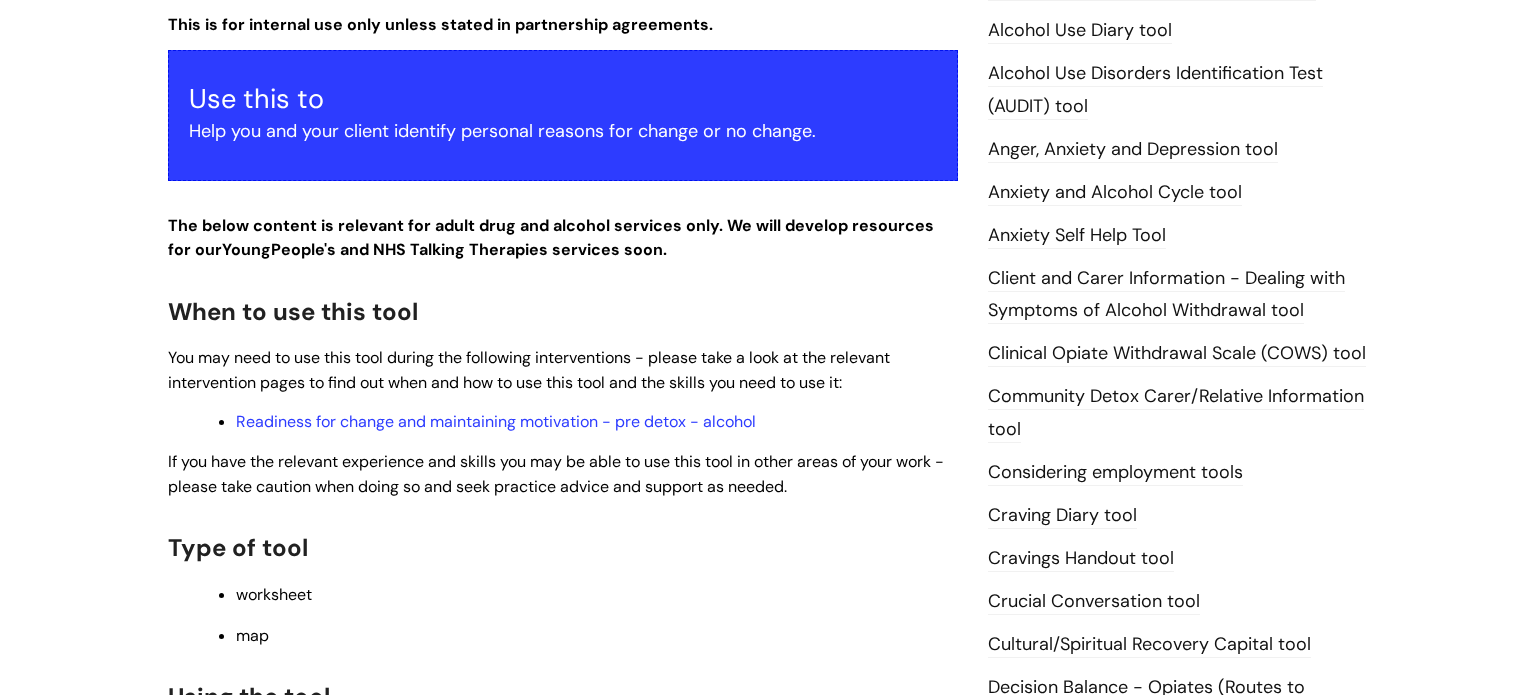 click on "Readiness for change and maintaining motivation - pre detox - alcohol" at bounding box center (597, 420) 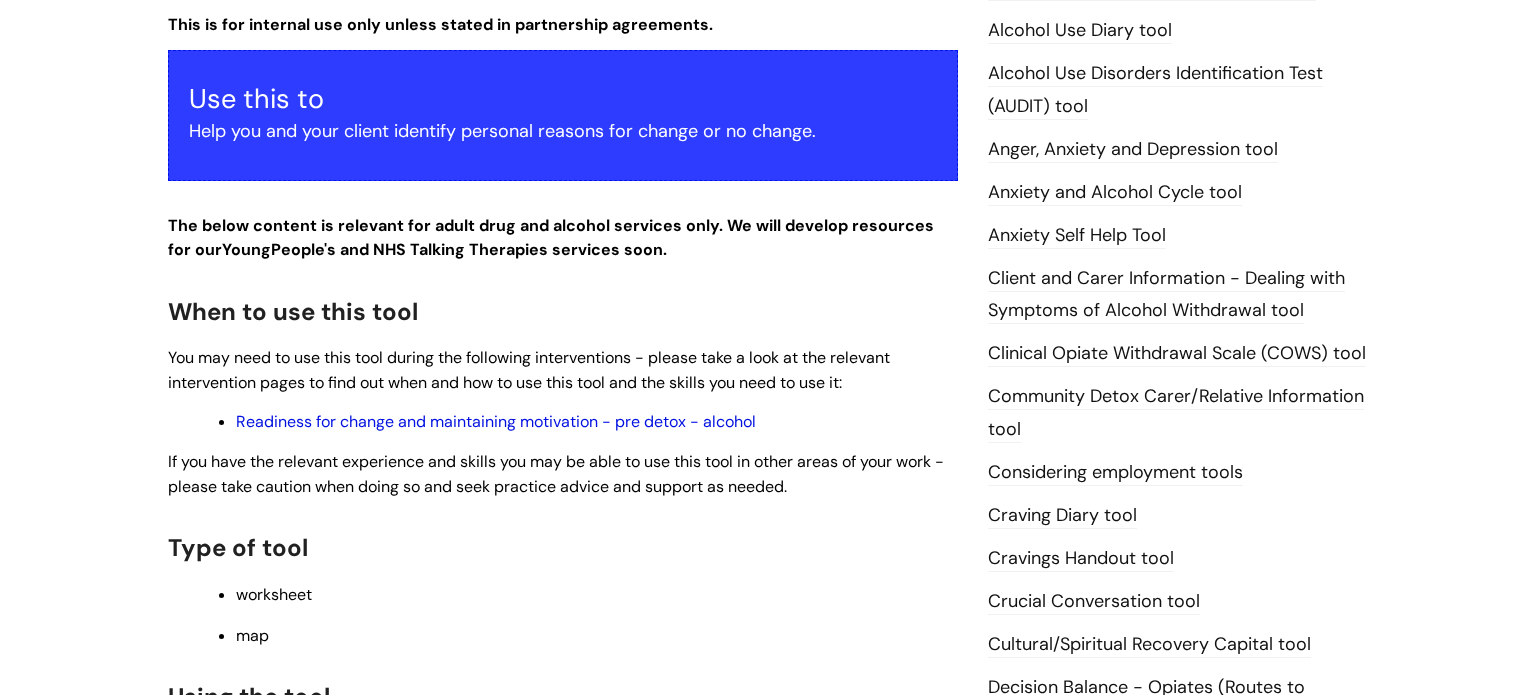 click on "Readiness for change and maintaining motivation - pre detox - alcohol" at bounding box center [496, 421] 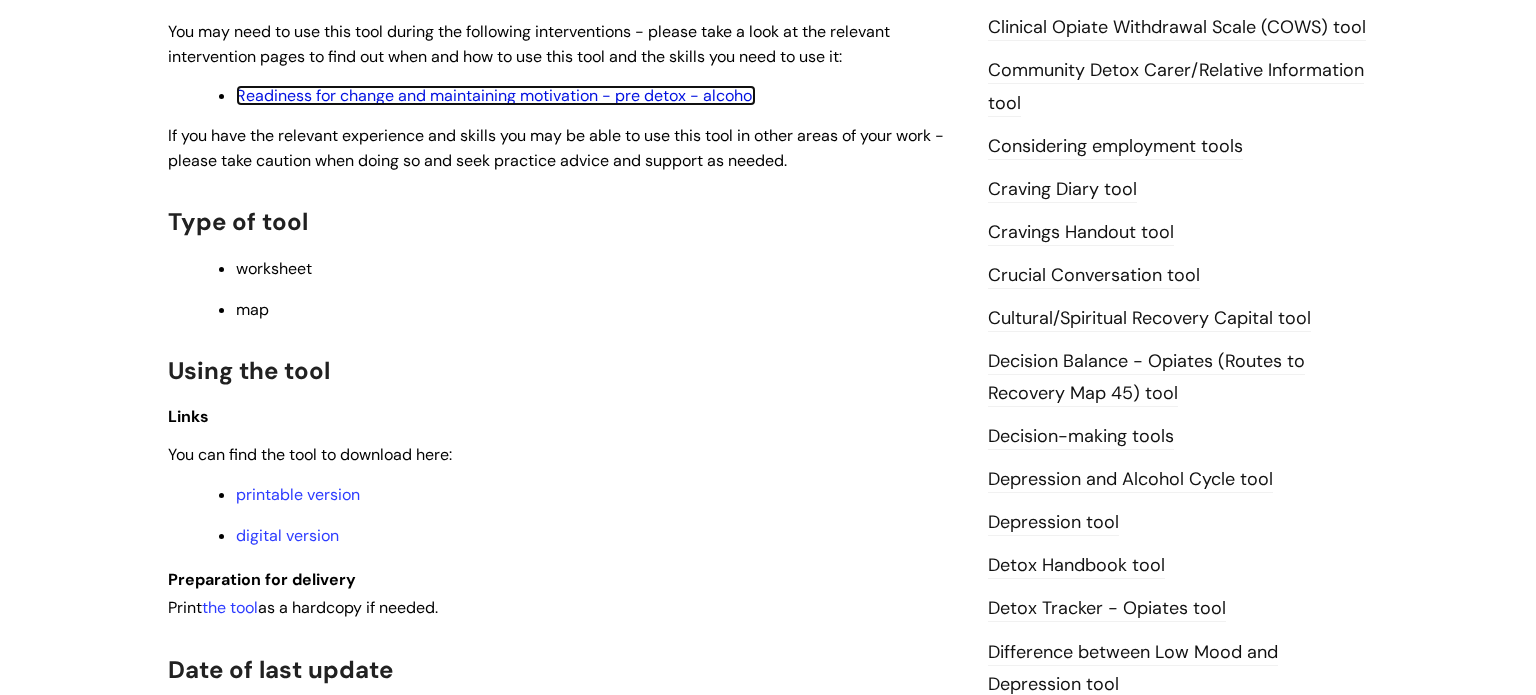 scroll, scrollTop: 690, scrollLeft: 0, axis: vertical 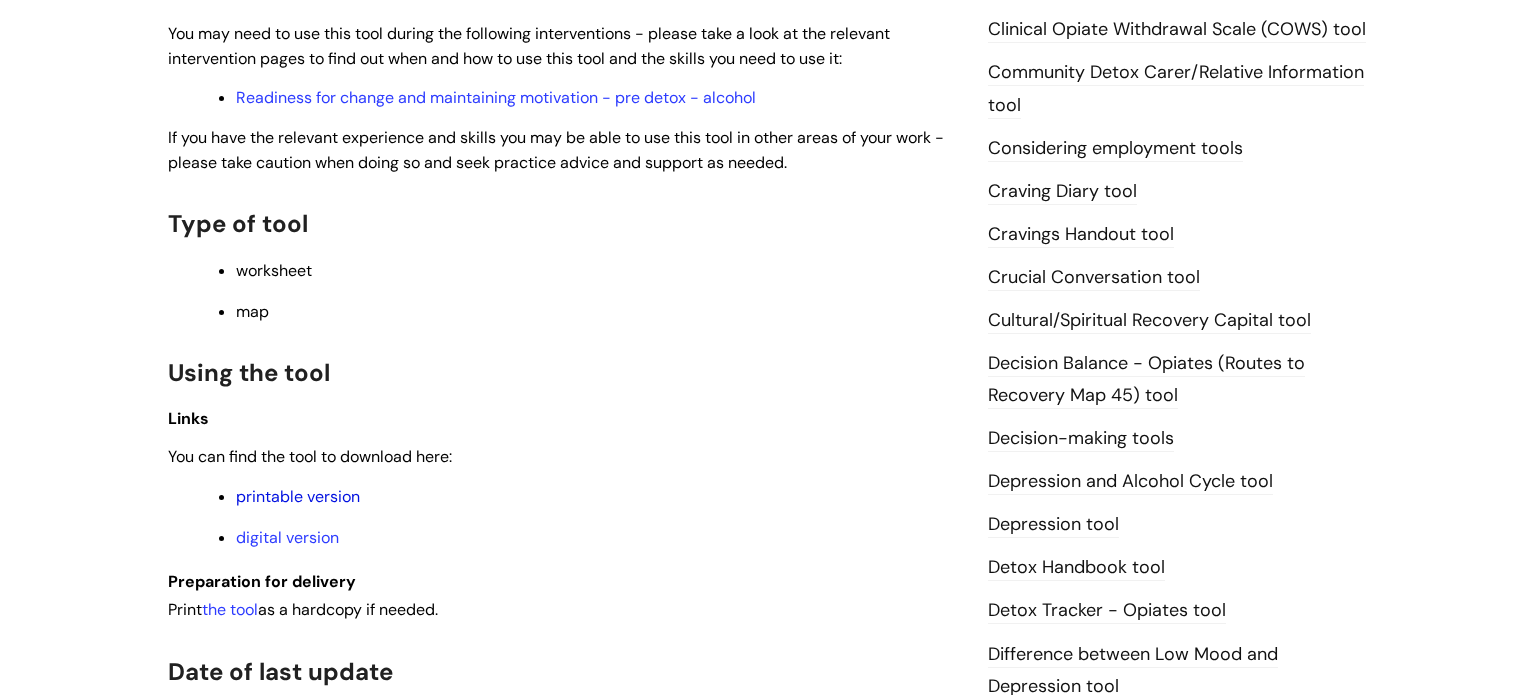 click on "printable version" at bounding box center (298, 496) 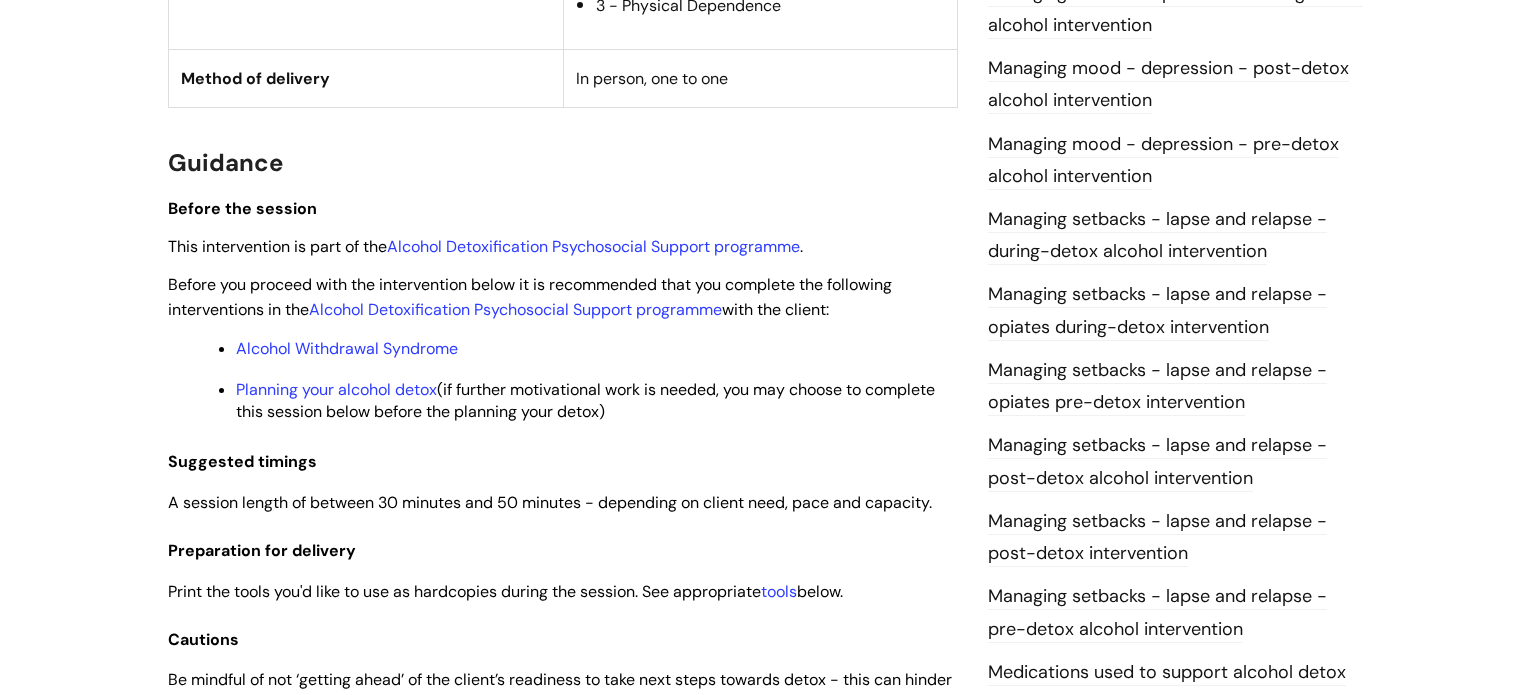 scroll, scrollTop: 1976, scrollLeft: 0, axis: vertical 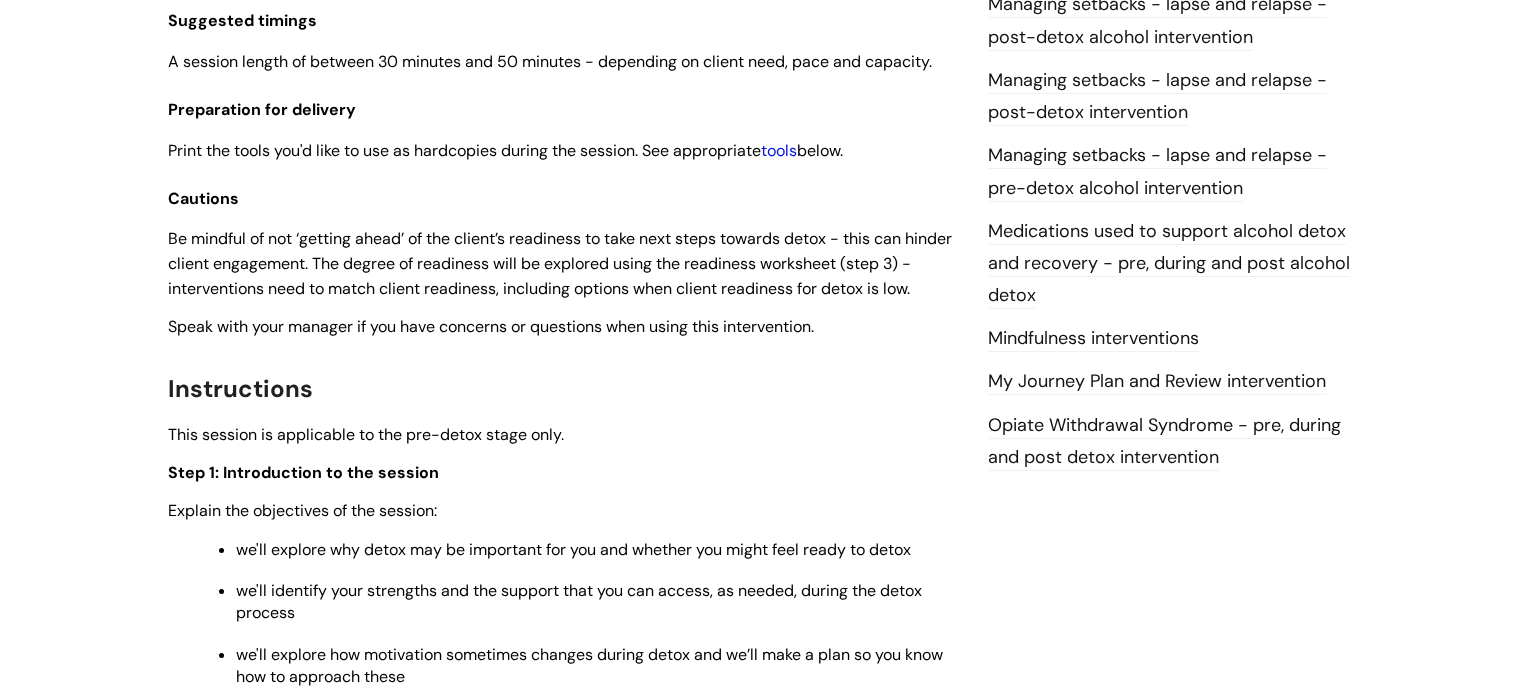 click on "tools" at bounding box center (779, 150) 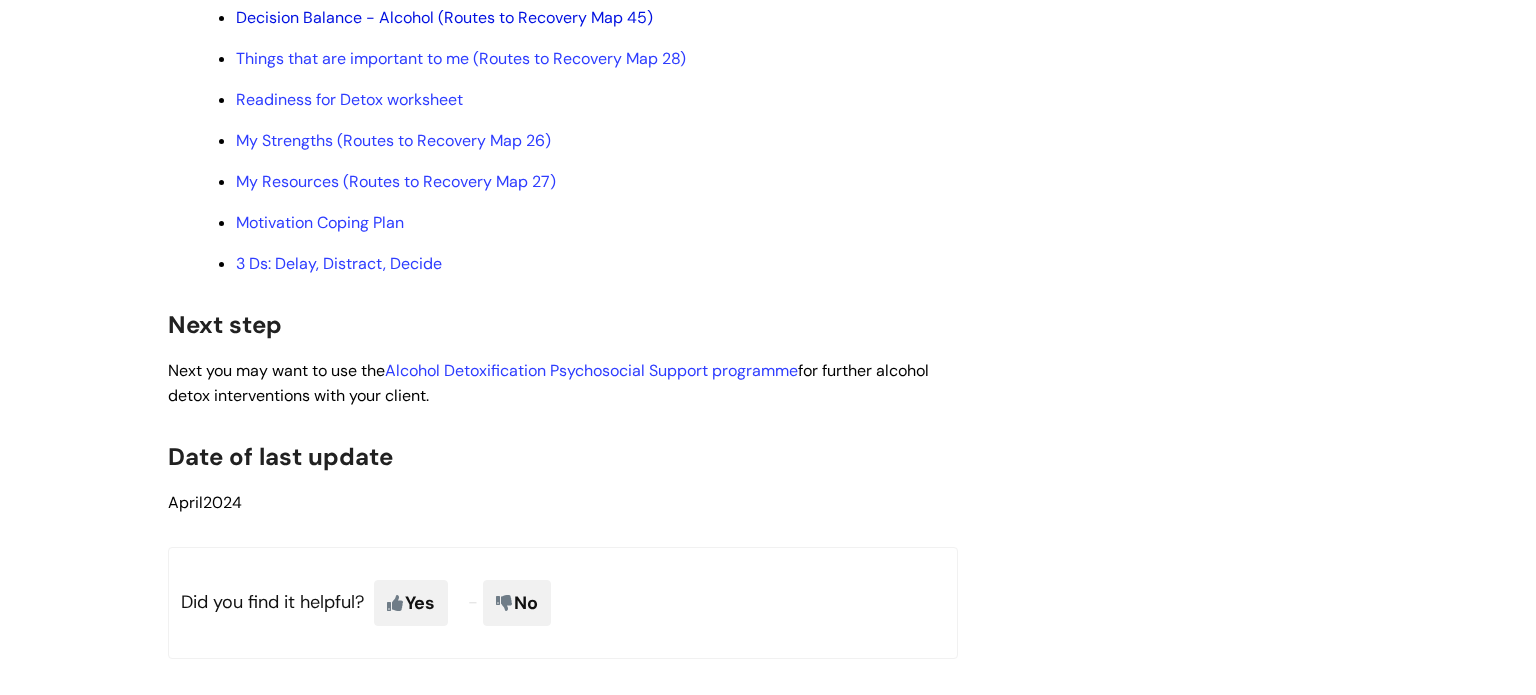 click on "Decision Balance - Alcohol (Routes to Recovery Map 45)" at bounding box center (444, 17) 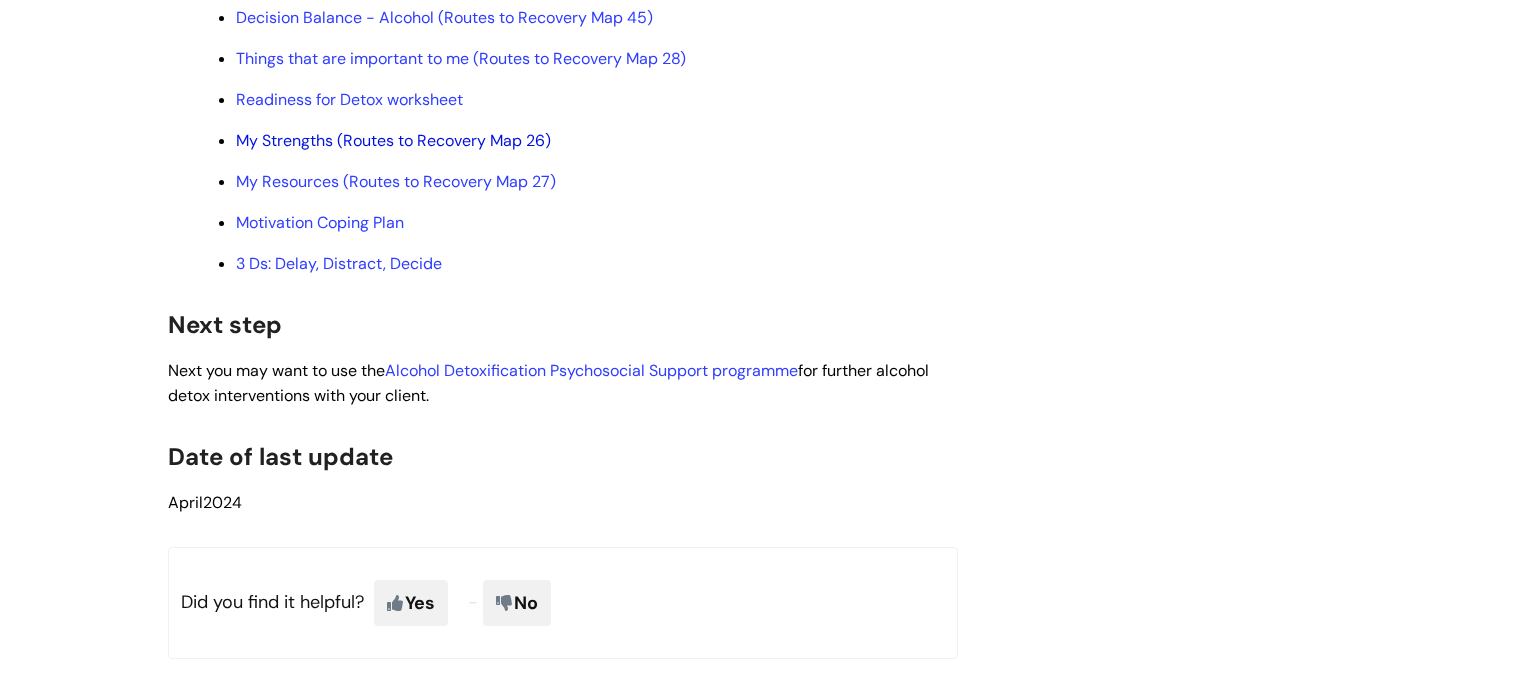 click on "My Strengths (Routes to Recovery Map 26)" at bounding box center (393, 140) 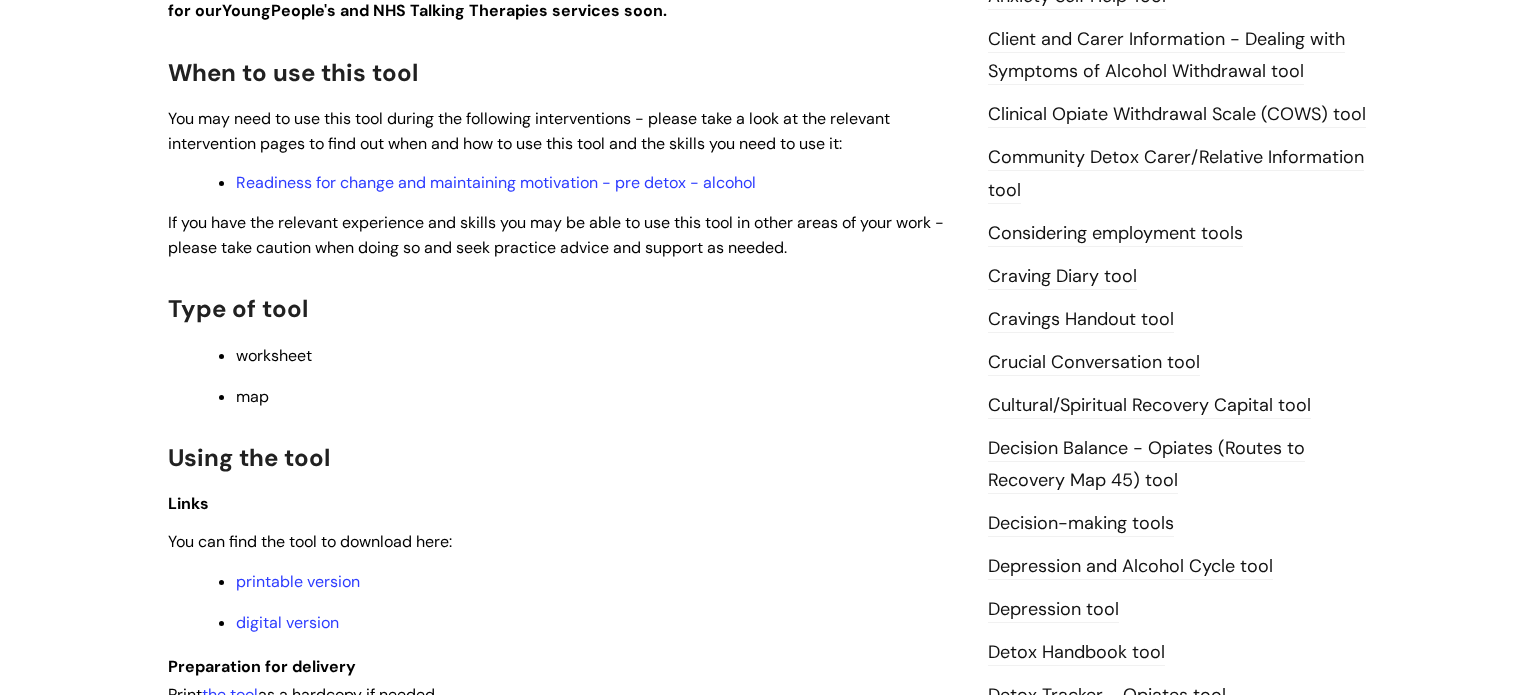scroll, scrollTop: 708, scrollLeft: 0, axis: vertical 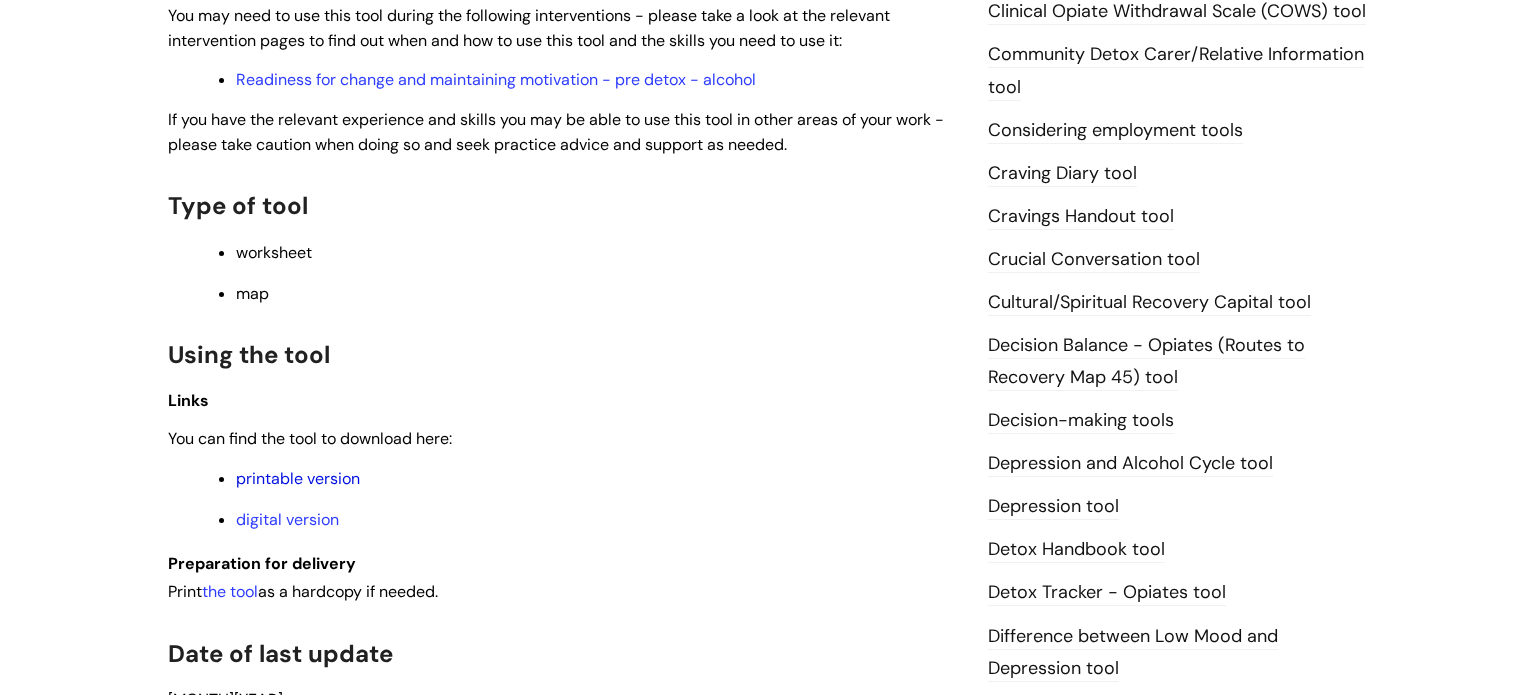 click on "printable version" at bounding box center [298, 478] 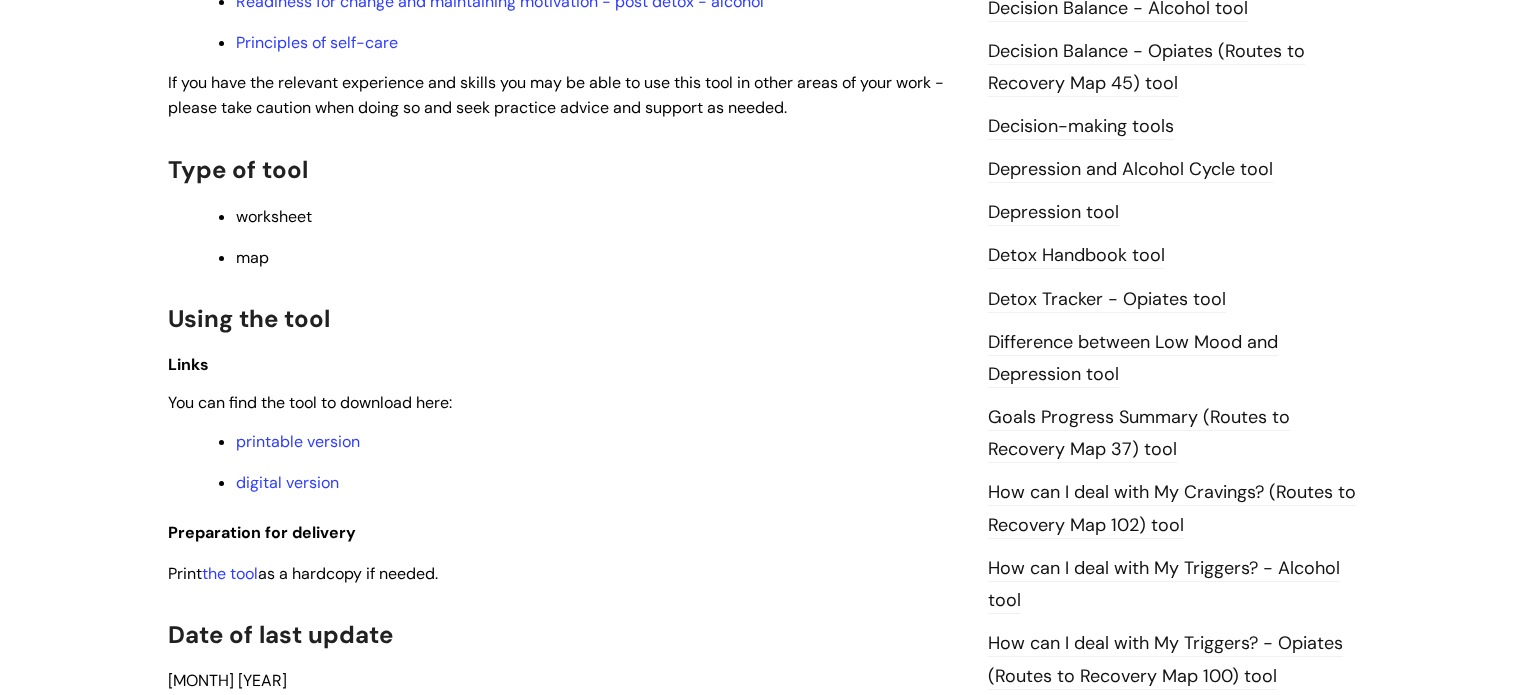 scroll, scrollTop: 1064, scrollLeft: 0, axis: vertical 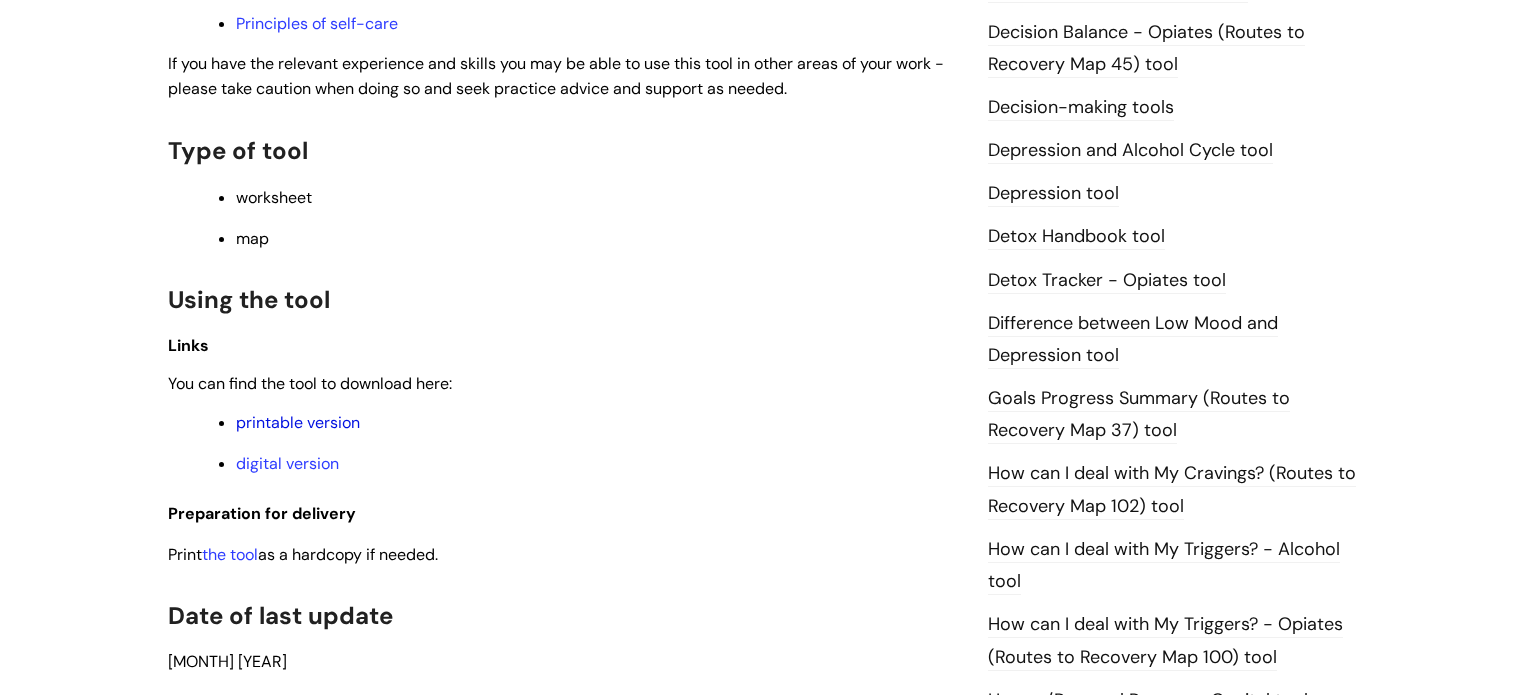 click on "printable version" at bounding box center (298, 422) 